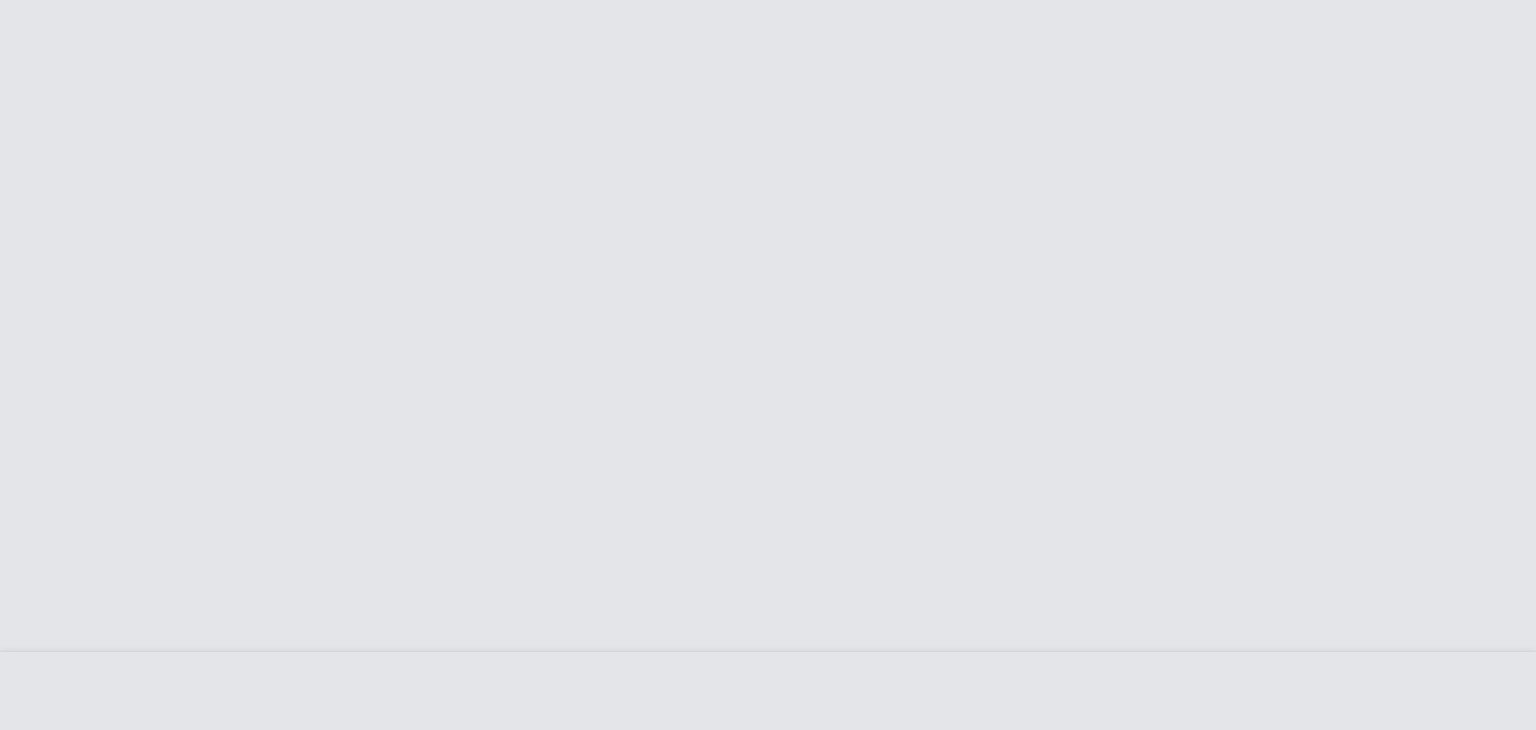 scroll, scrollTop: 0, scrollLeft: 0, axis: both 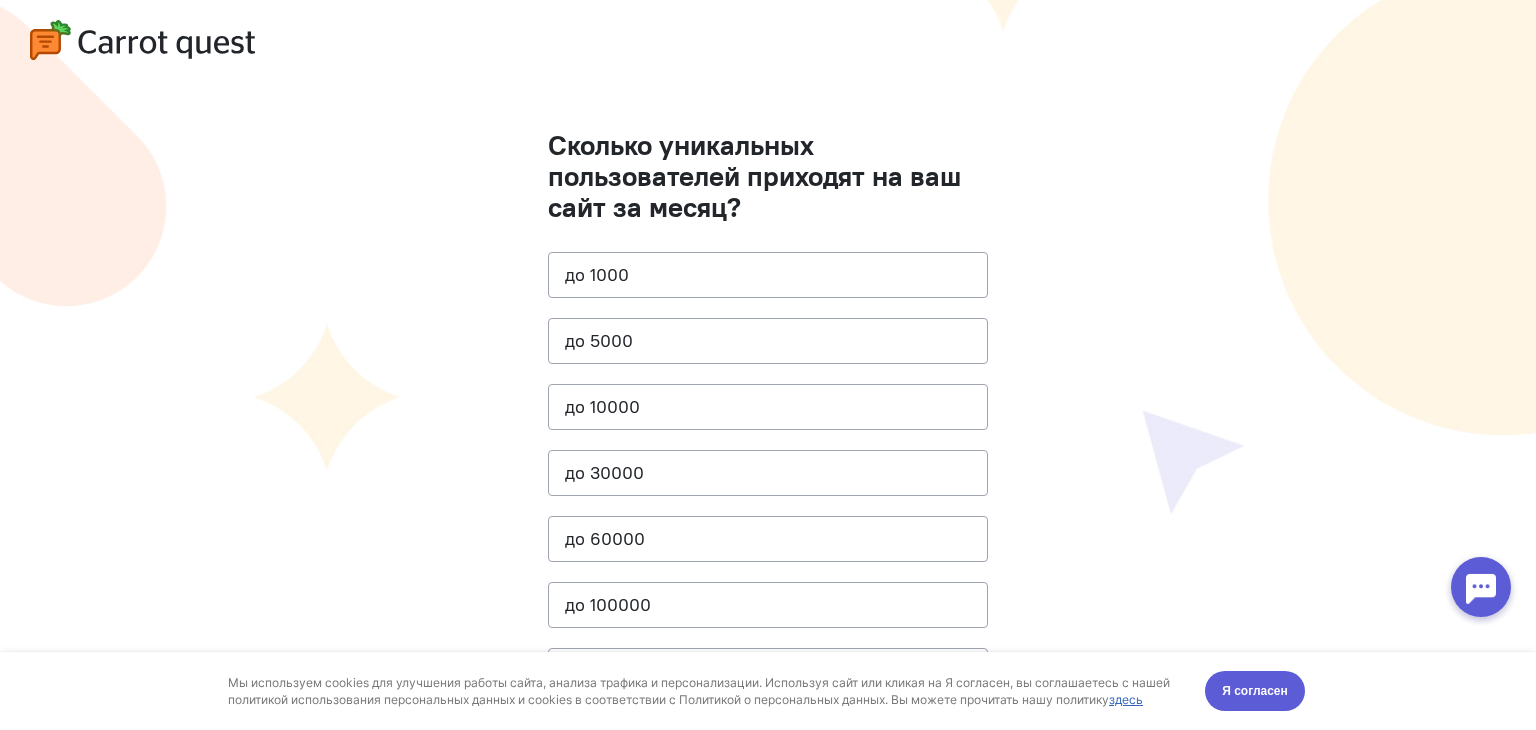 click on "Сколько уникальных пользователей приходят на ваш сайт за месяц?
до [DATE]
до 5000
до 10000
до 30000
до 60000
до 100000
свыше 100000" at bounding box center (768, 402) 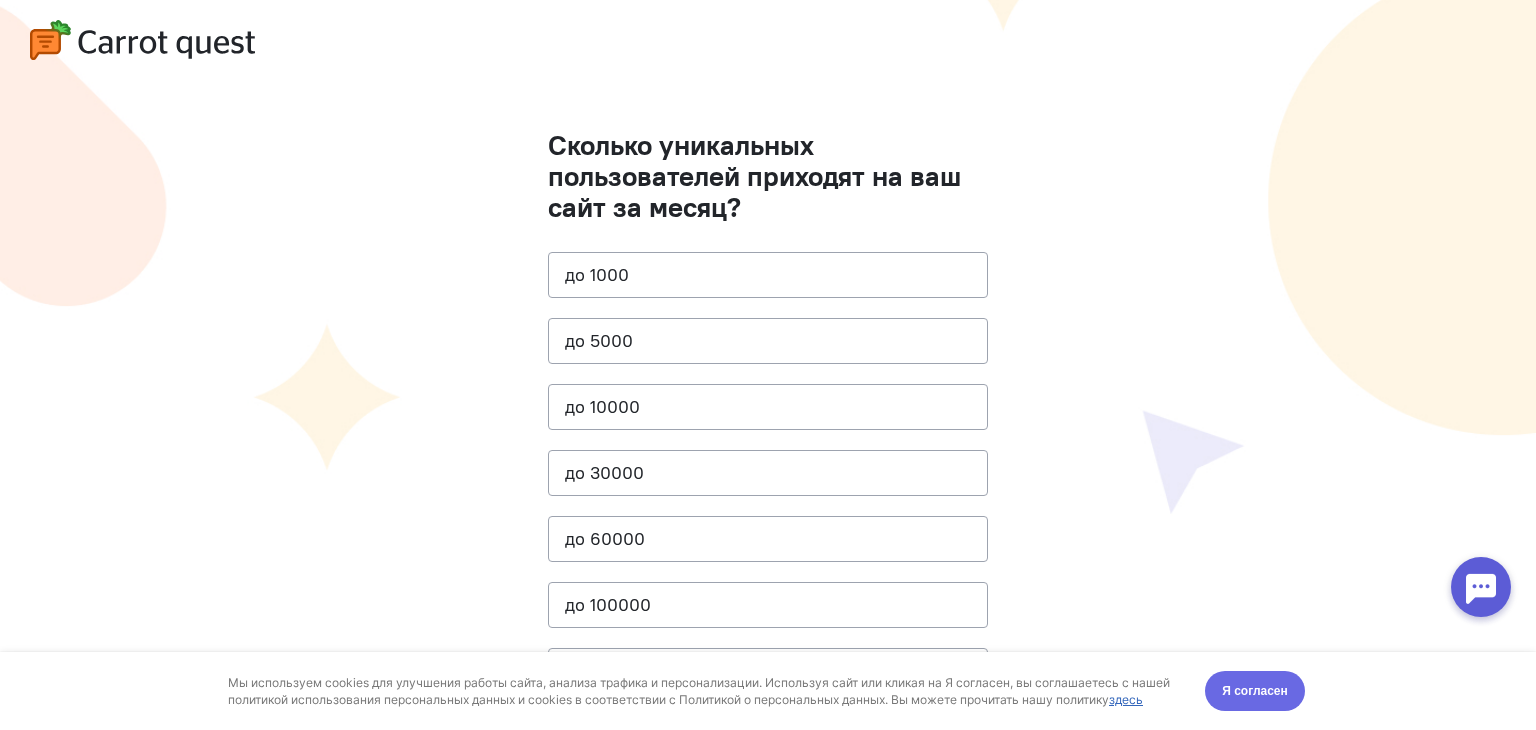 click on "Я согласен" at bounding box center [1255, 691] 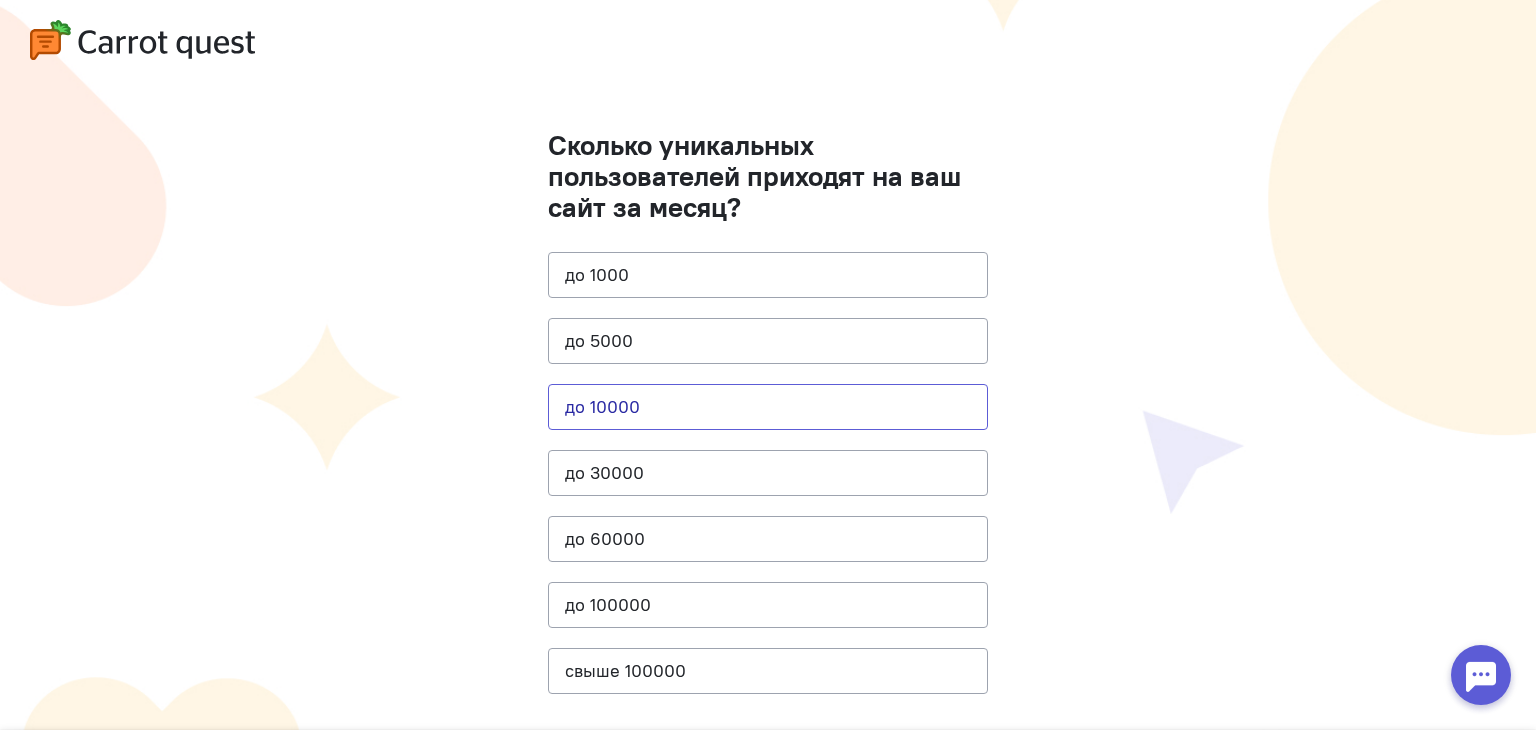click on "до 10000" at bounding box center (768, 407) 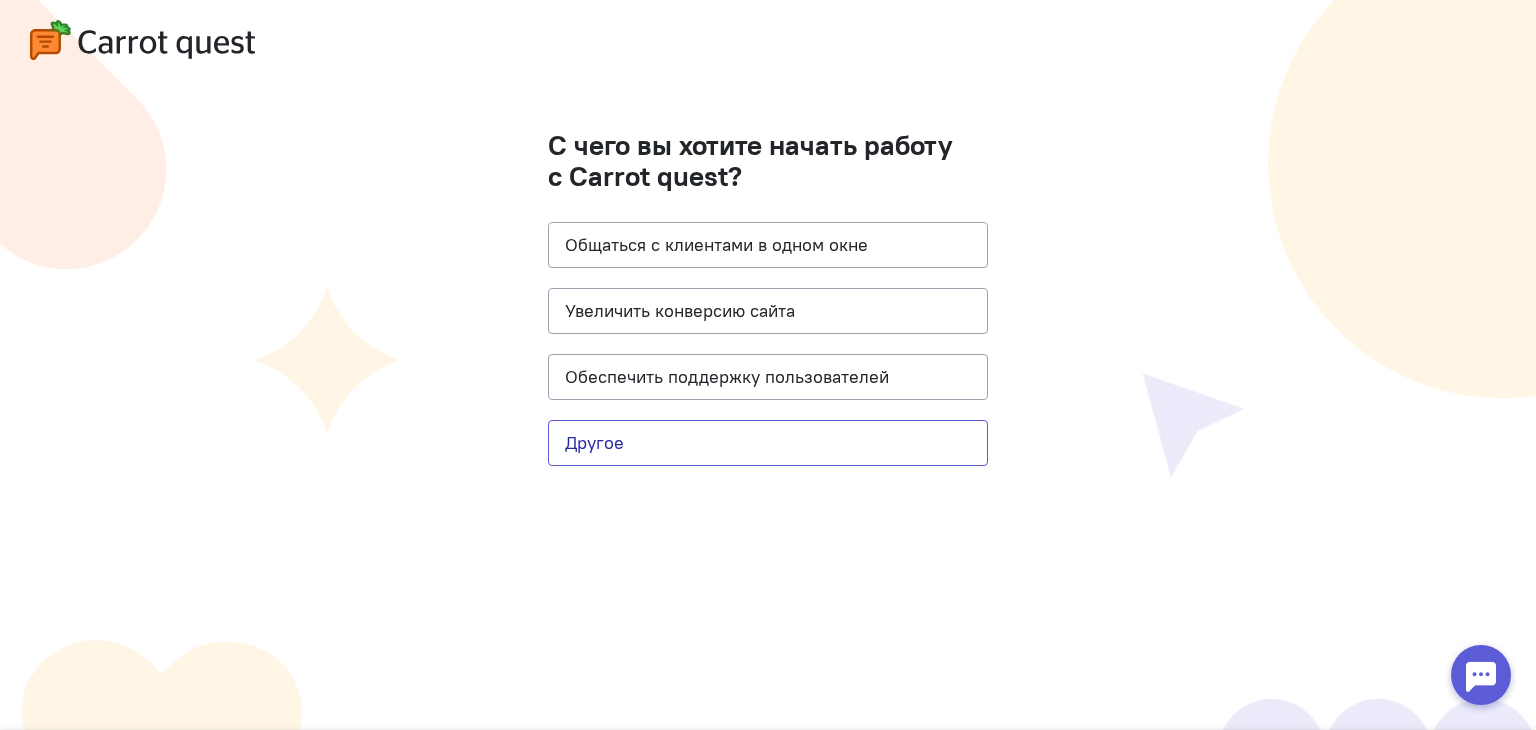 click on "Другое" at bounding box center [768, 443] 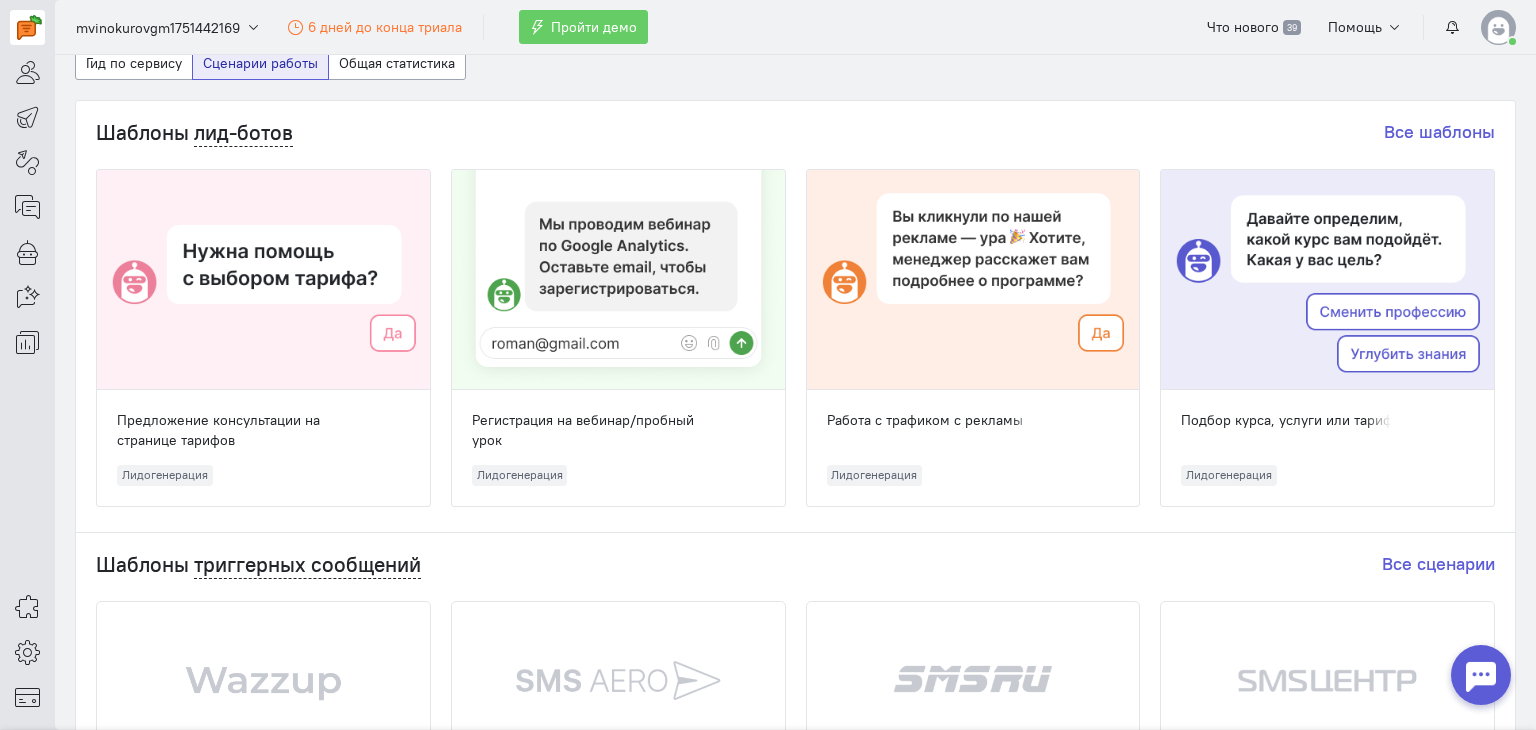scroll, scrollTop: 0, scrollLeft: 0, axis: both 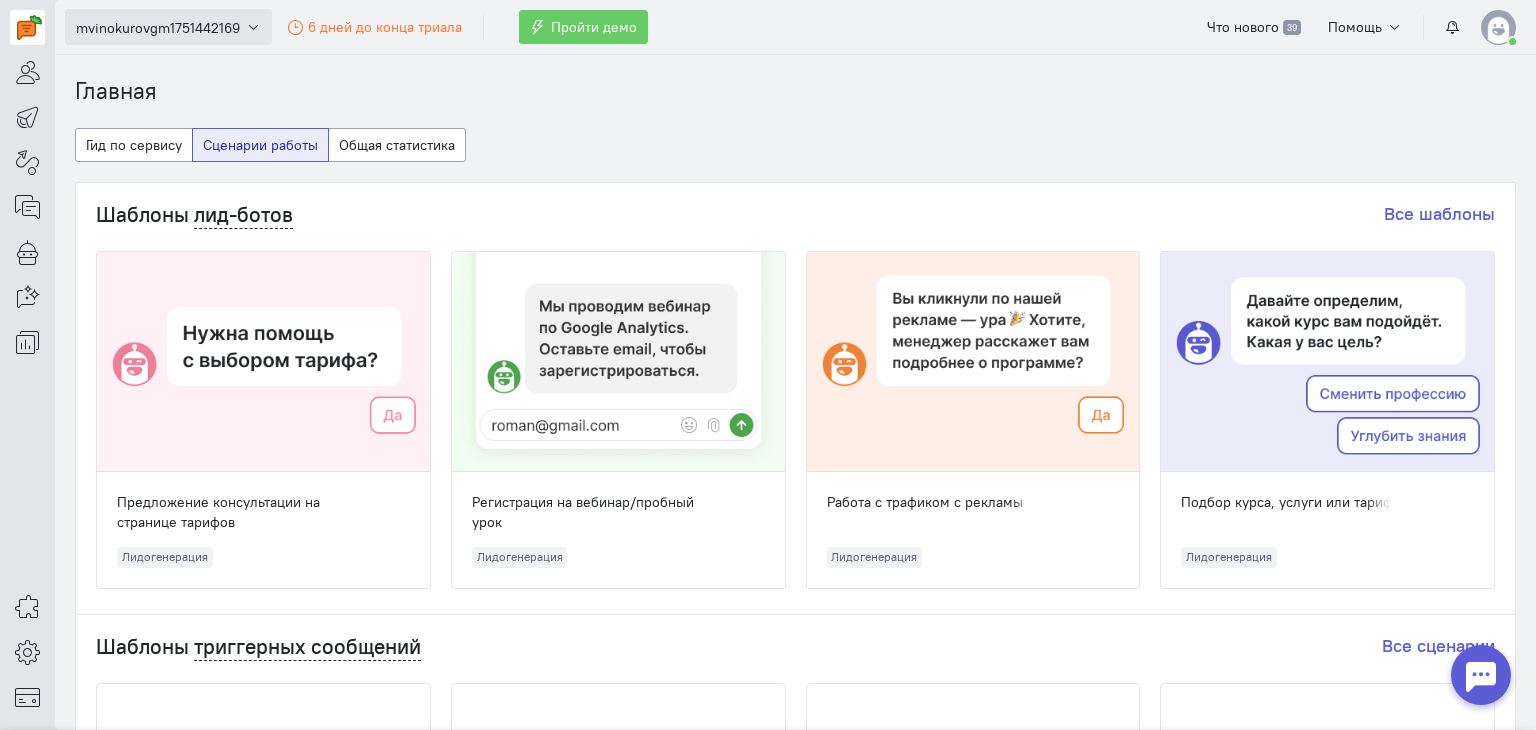 click on "mvinokurovgm1751442169" at bounding box center (158, 28) 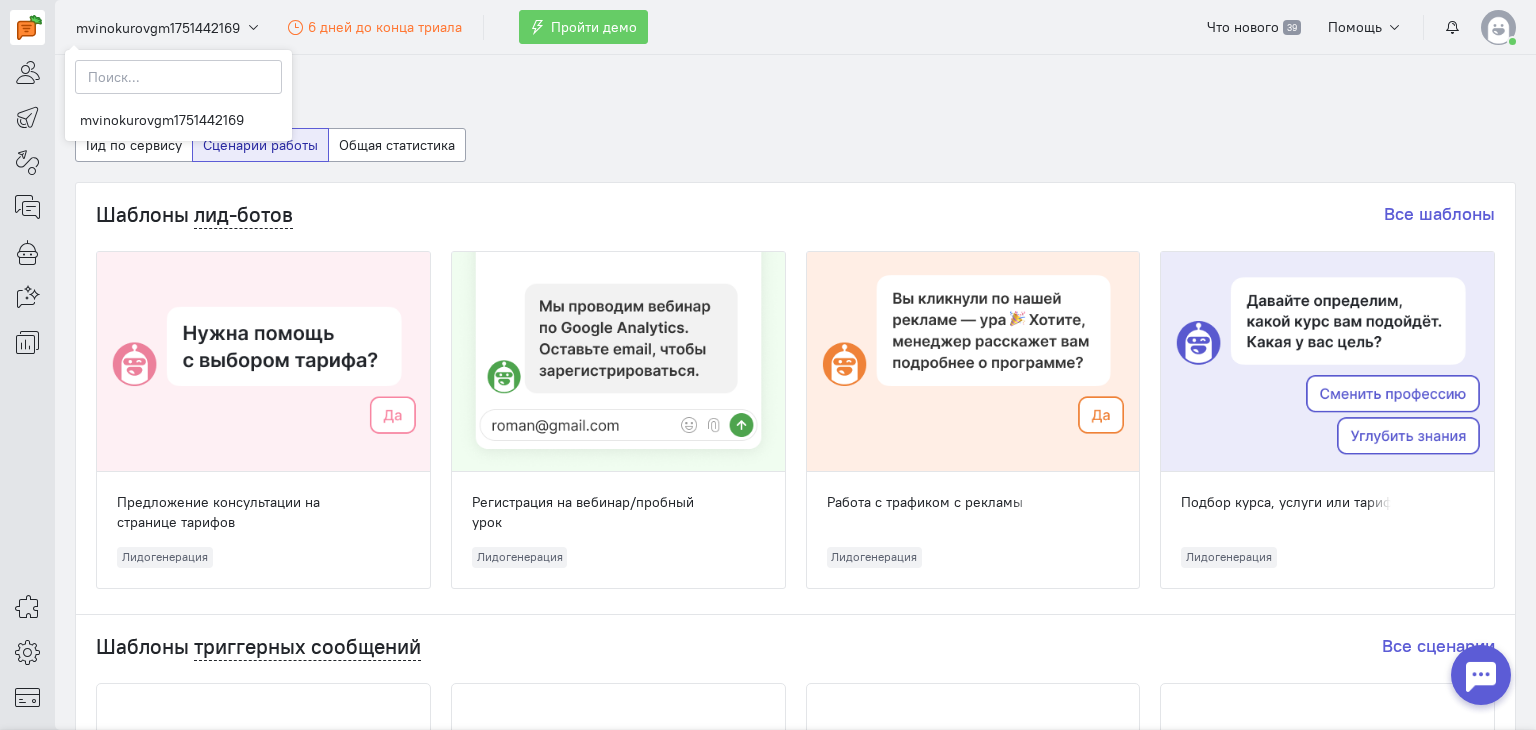click on "Главная" at bounding box center (795, 91) 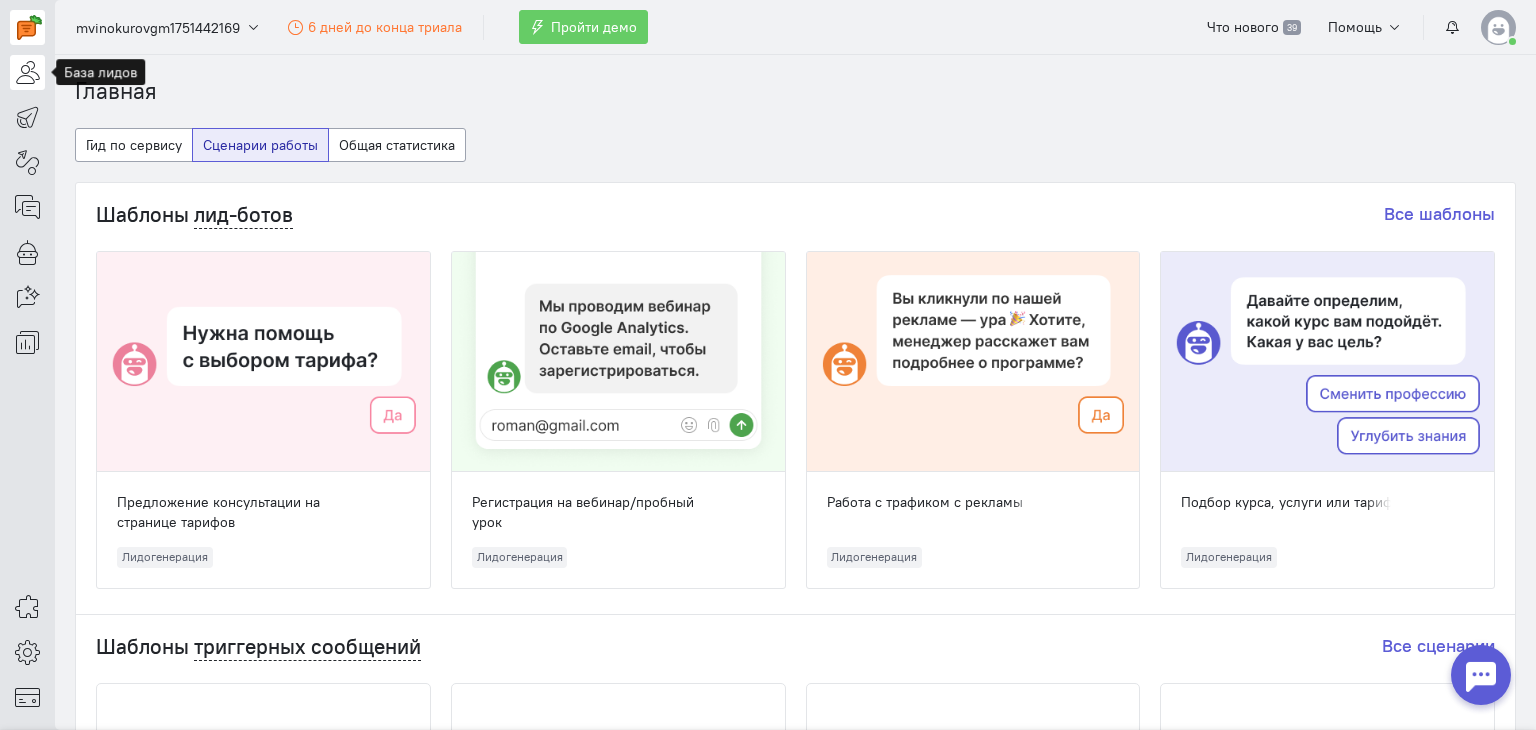 click 